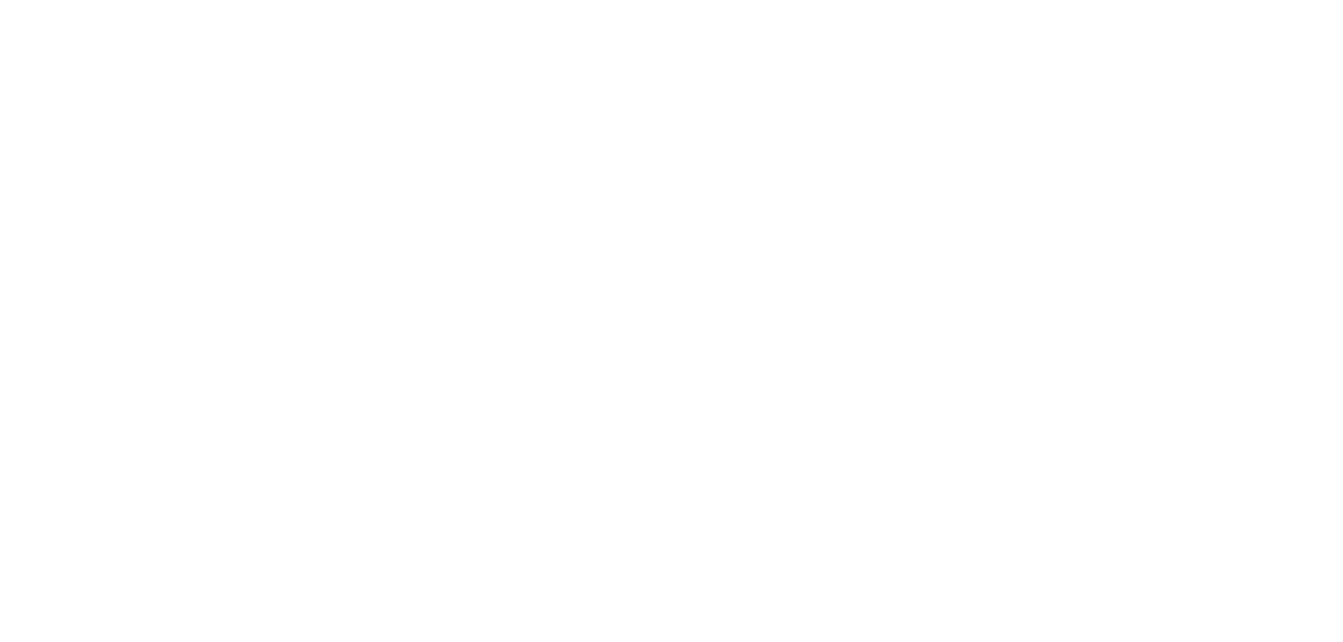 scroll, scrollTop: 0, scrollLeft: 0, axis: both 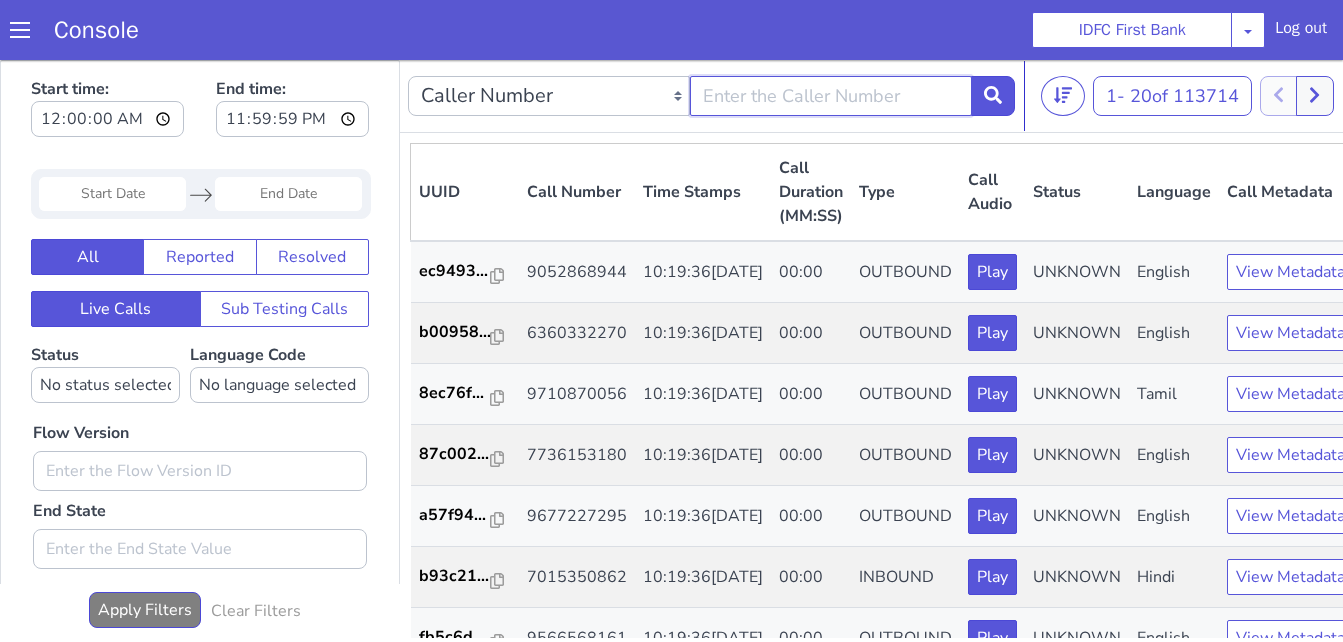 click at bounding box center (1207, -300) 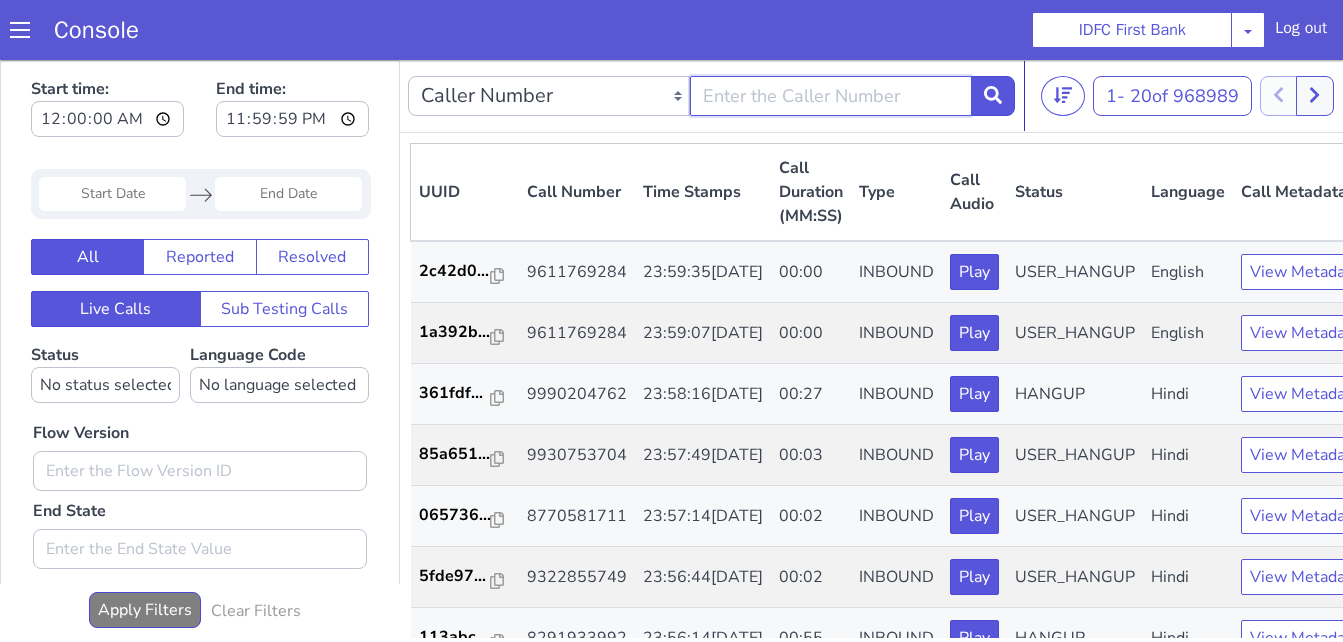 paste on "9328548785" 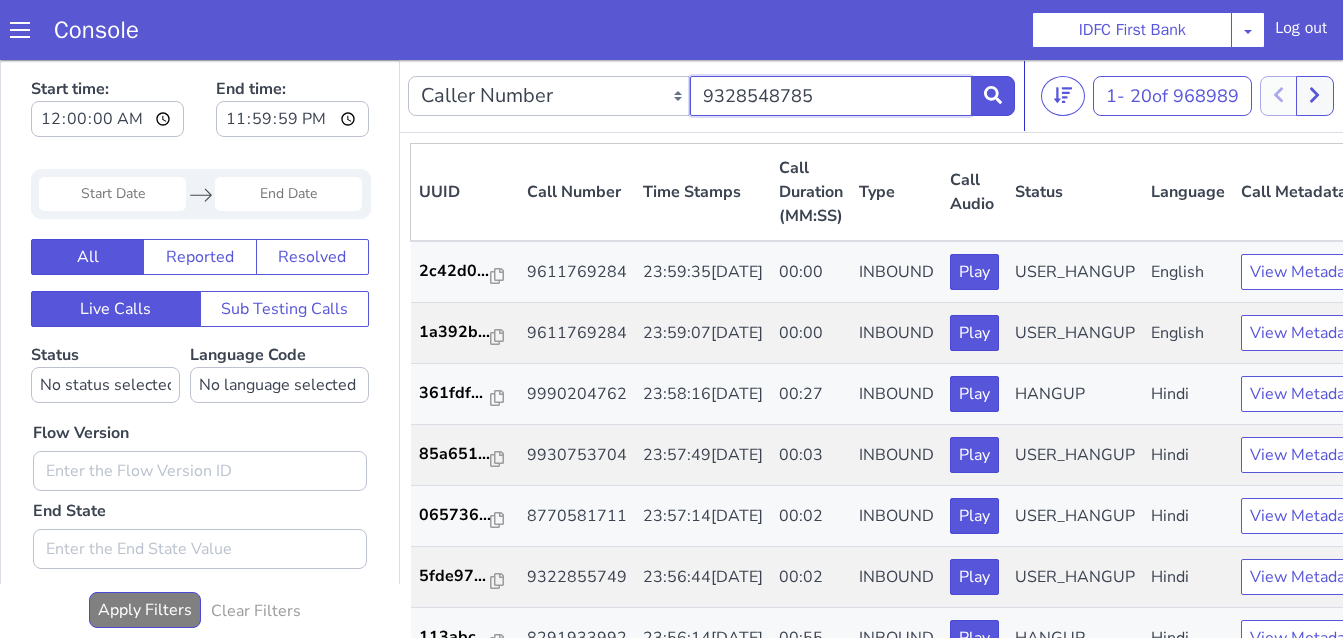type on "9328548785" 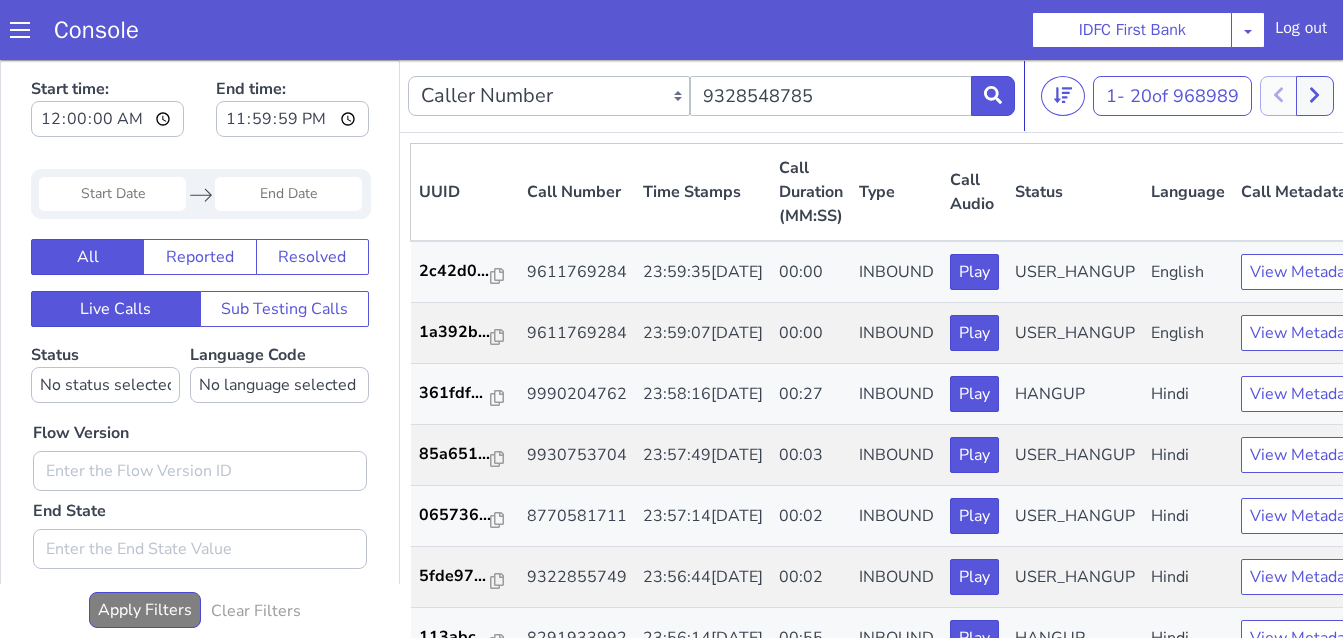 click at bounding box center (488, -202) 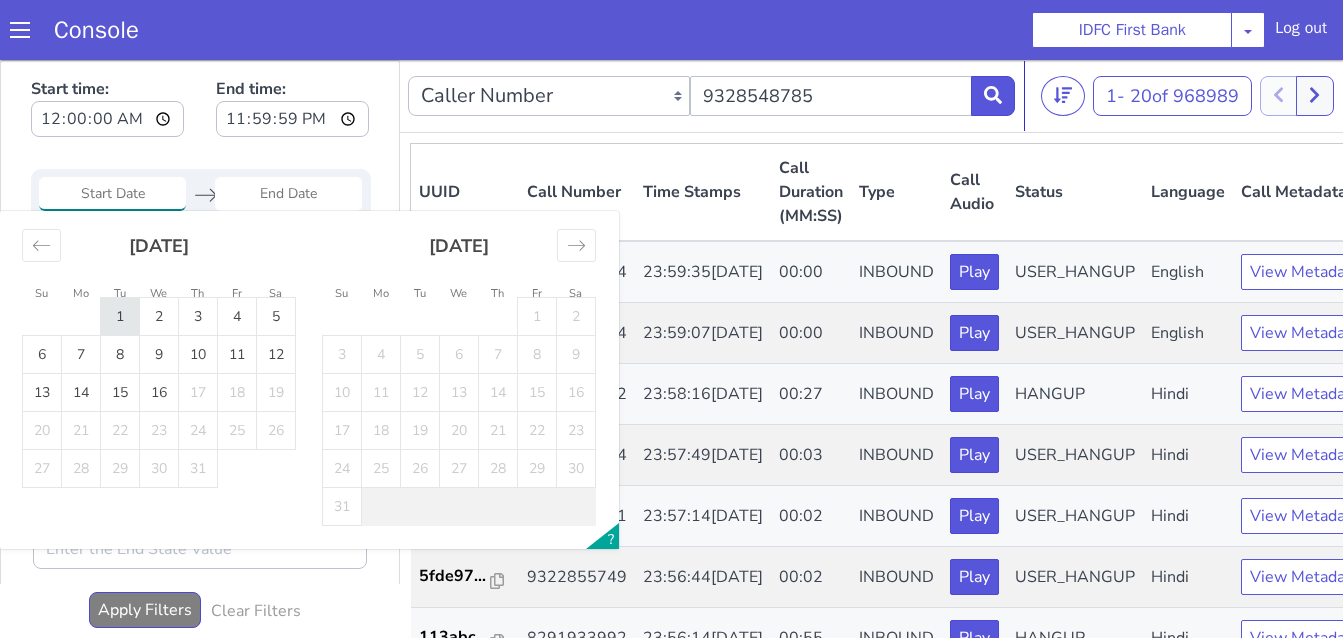 click on "1" at bounding box center (1506, 669) 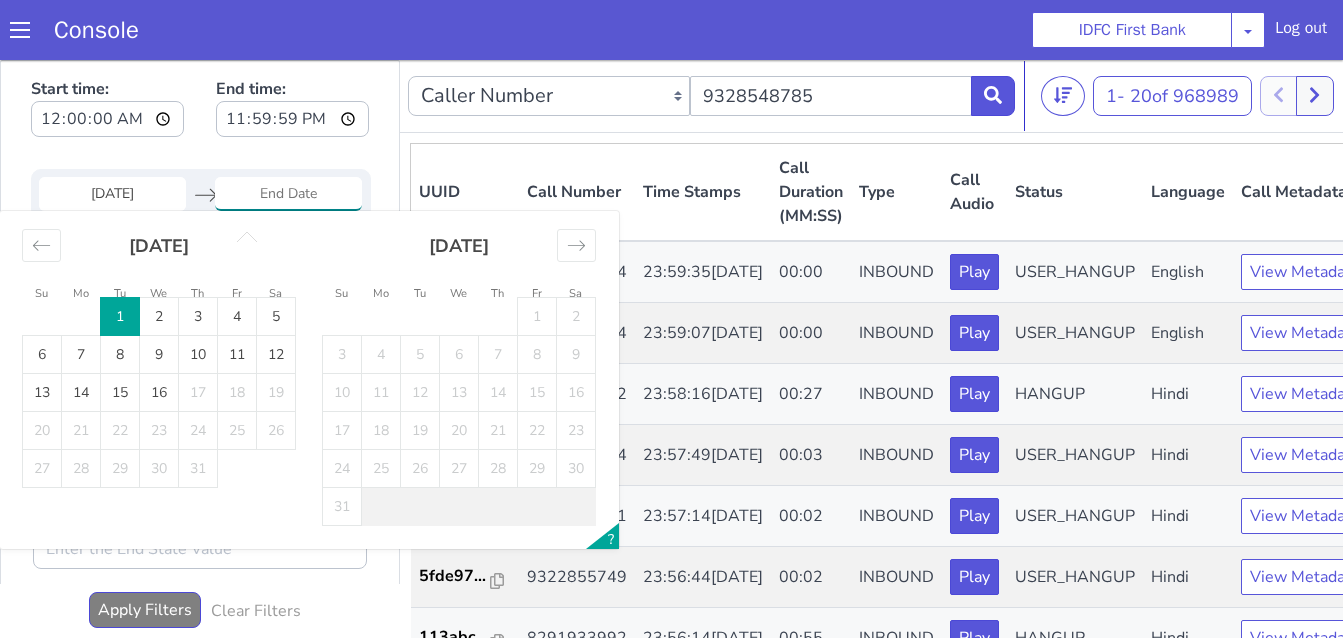 click on "1" at bounding box center [486, 1230] 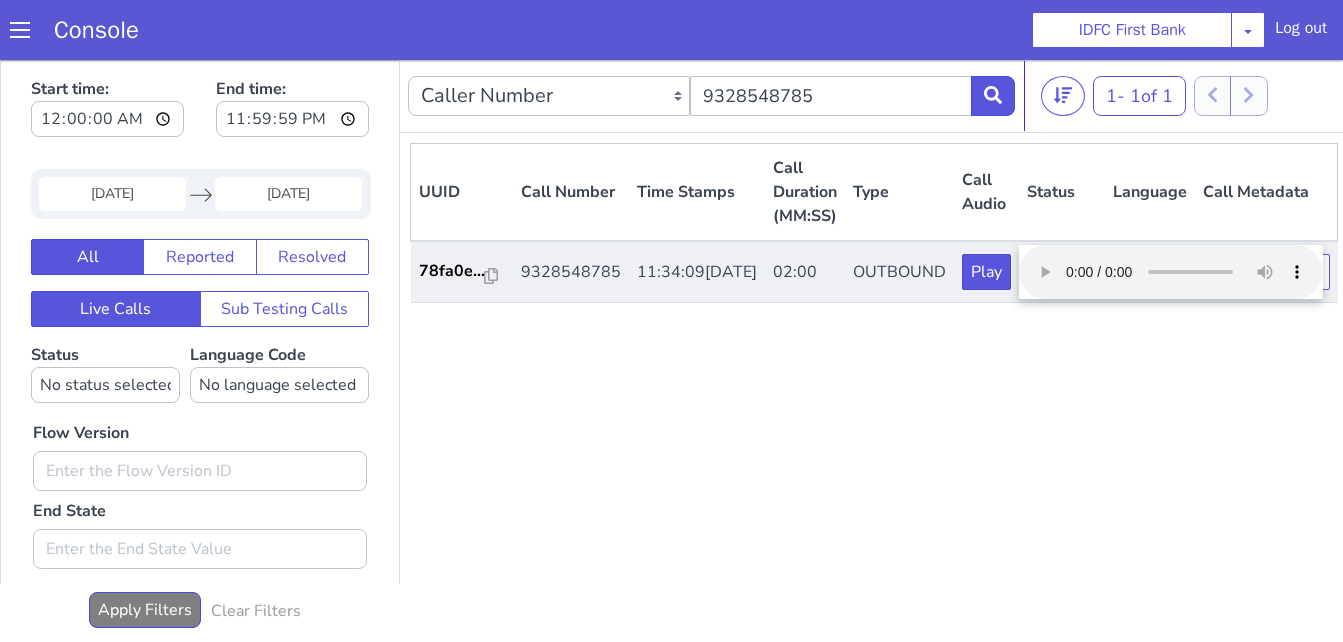 type 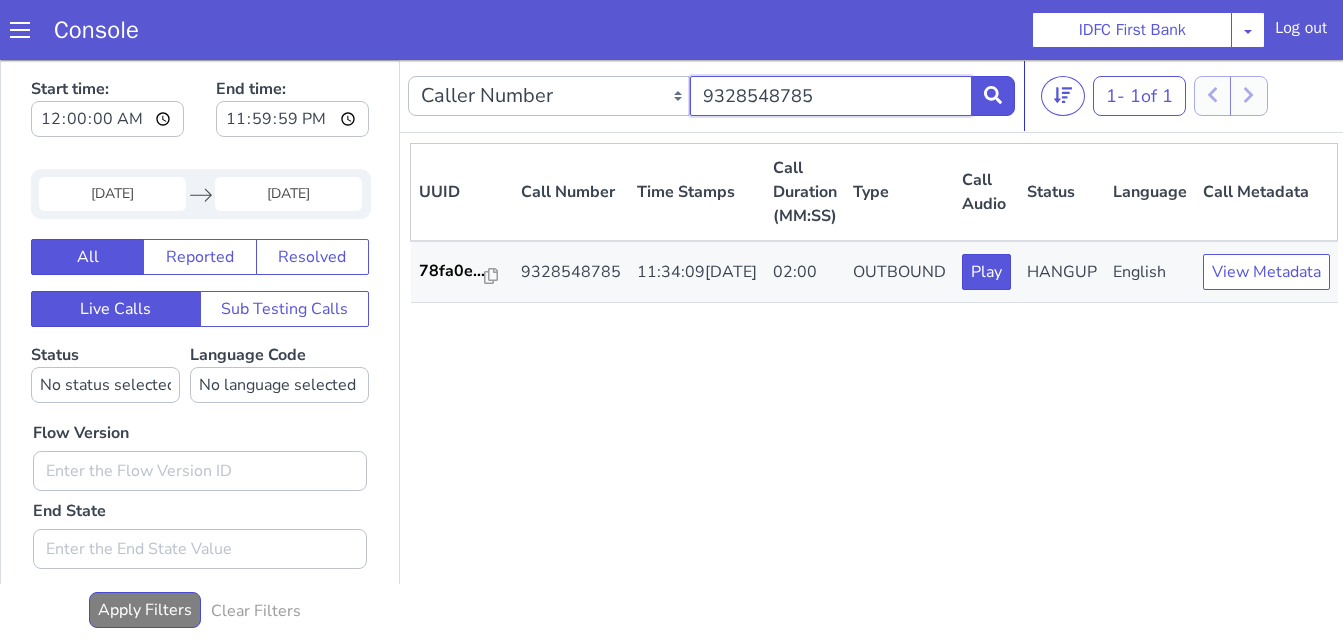 click on "9328548785" at bounding box center [838, 77] 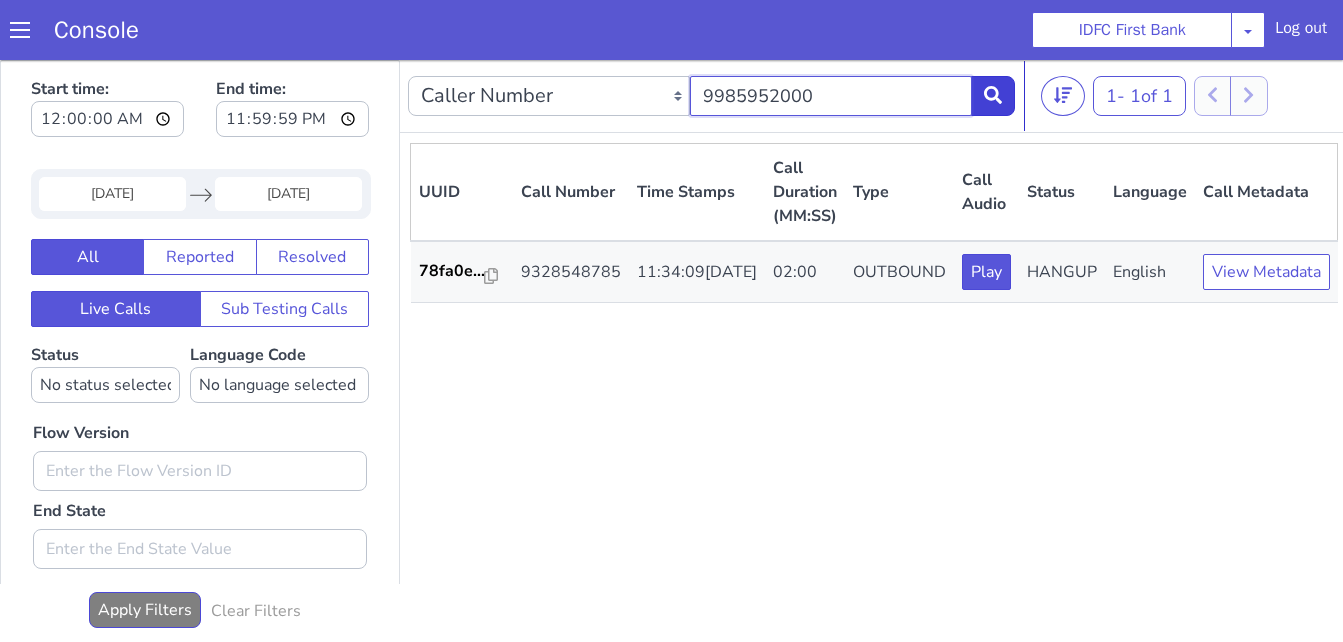 type on "9985952000" 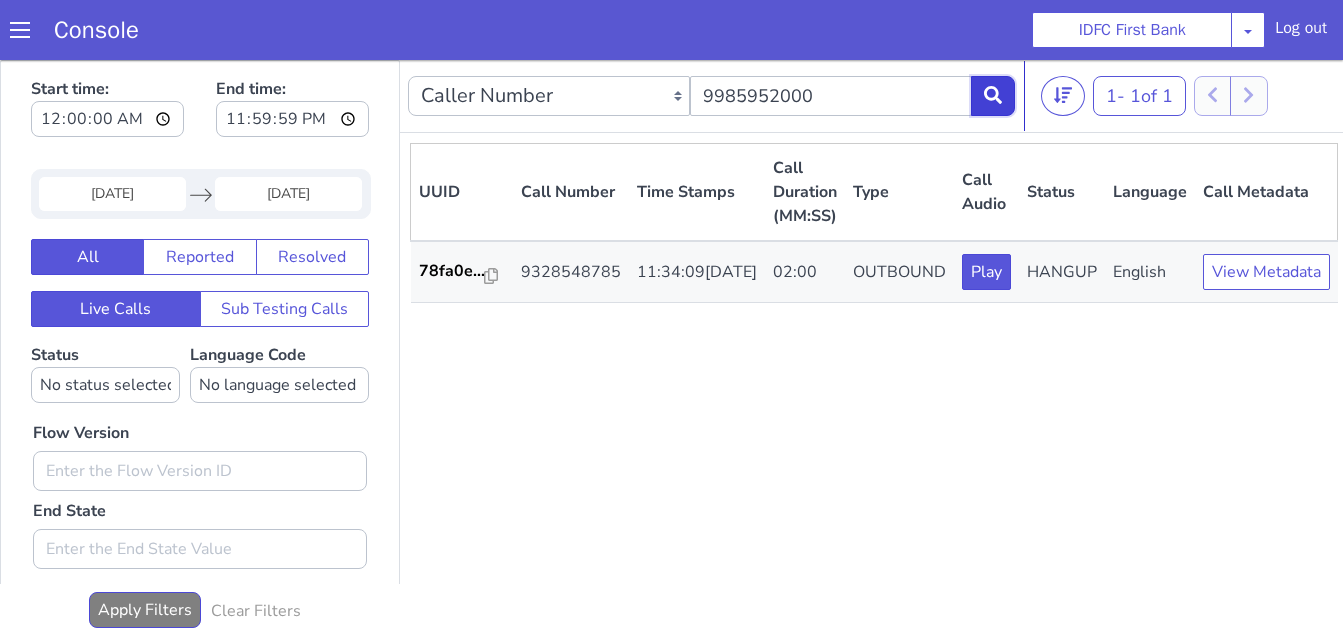 click at bounding box center [1038, 0] 